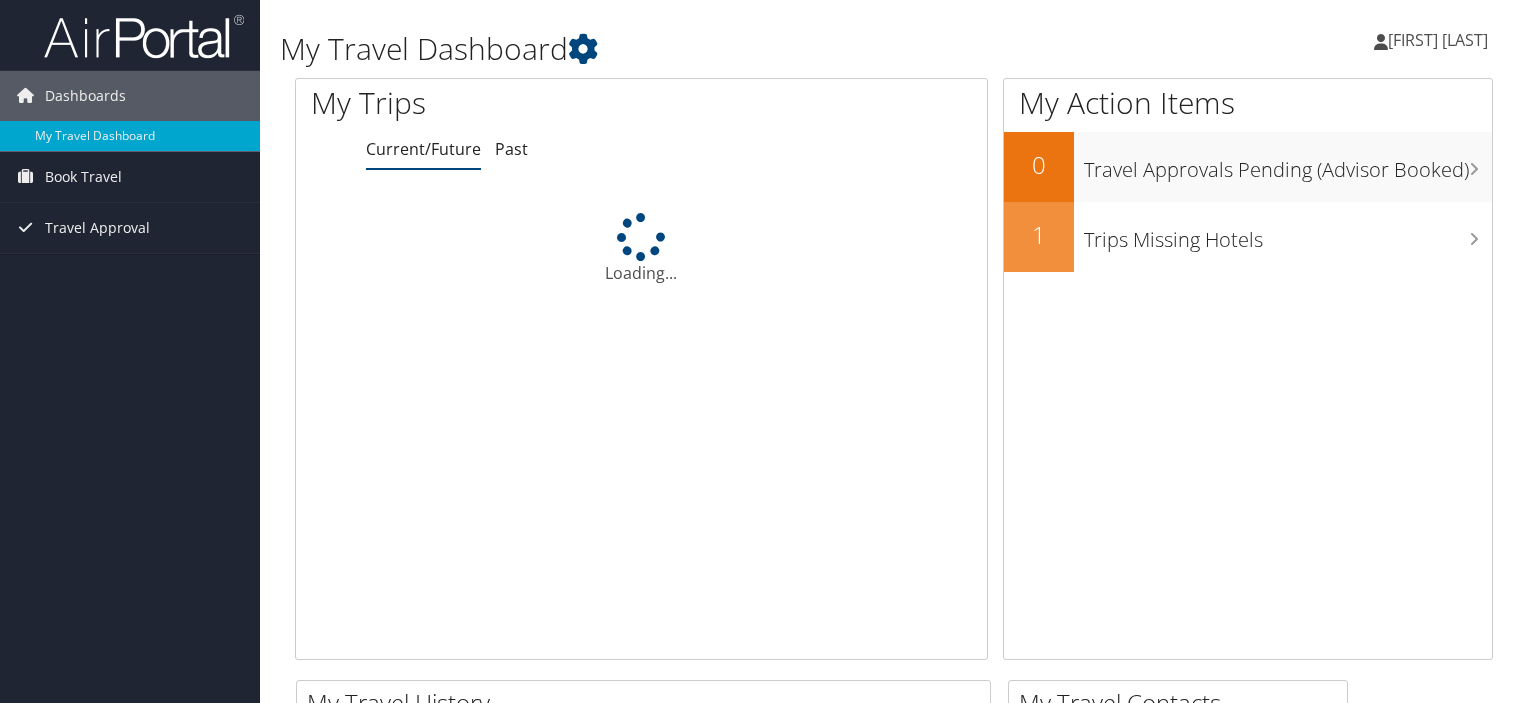scroll, scrollTop: 0, scrollLeft: 0, axis: both 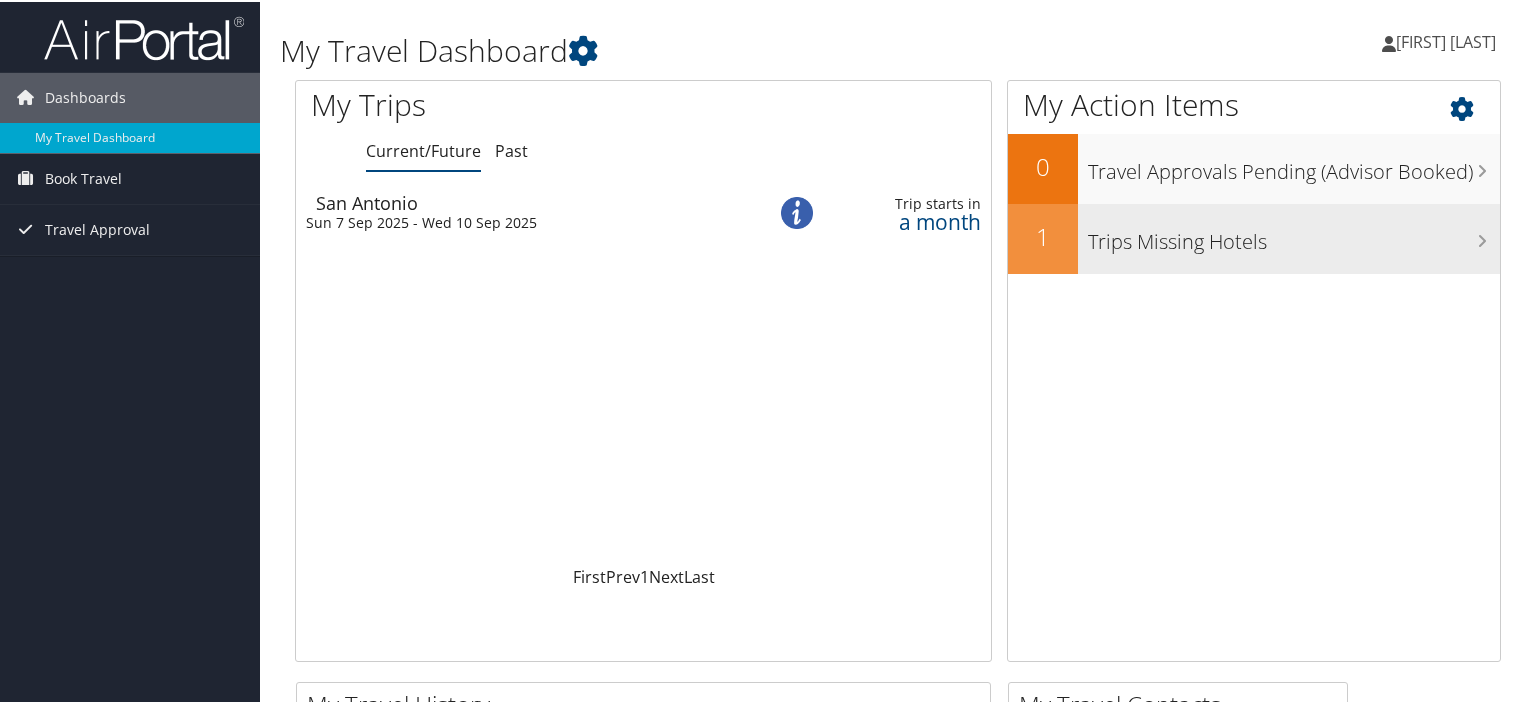 click on "Trips Missing Hotels" at bounding box center [1294, 235] 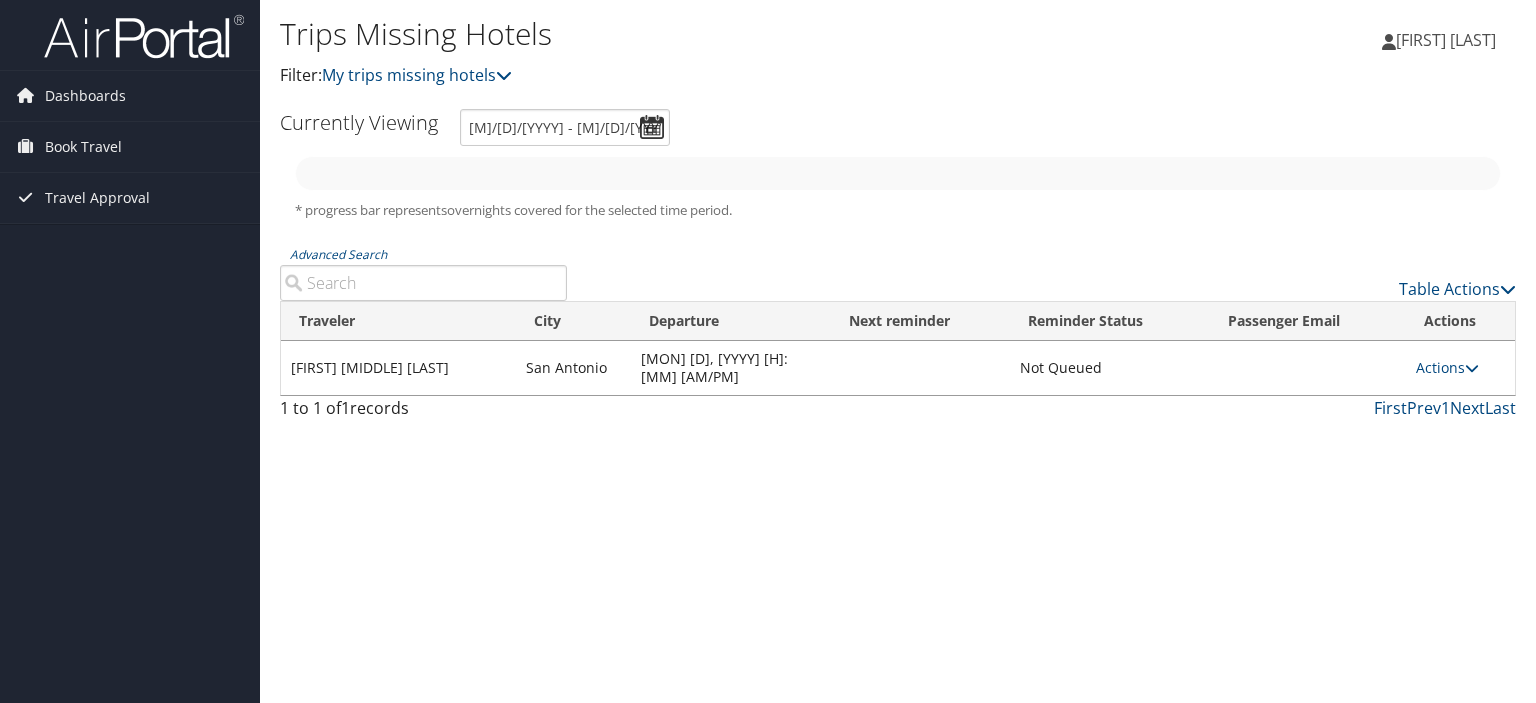 scroll, scrollTop: 0, scrollLeft: 0, axis: both 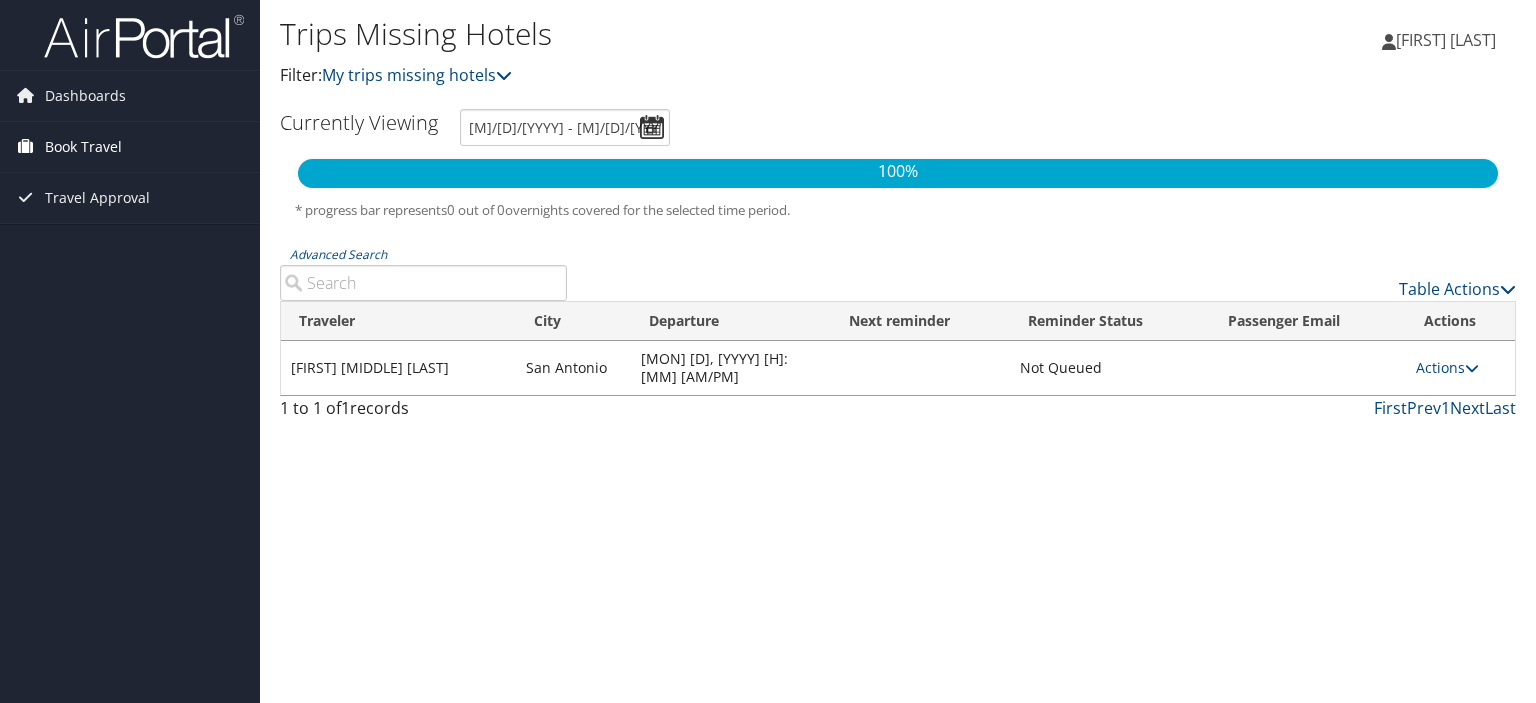 click on "Book Travel" at bounding box center (83, 147) 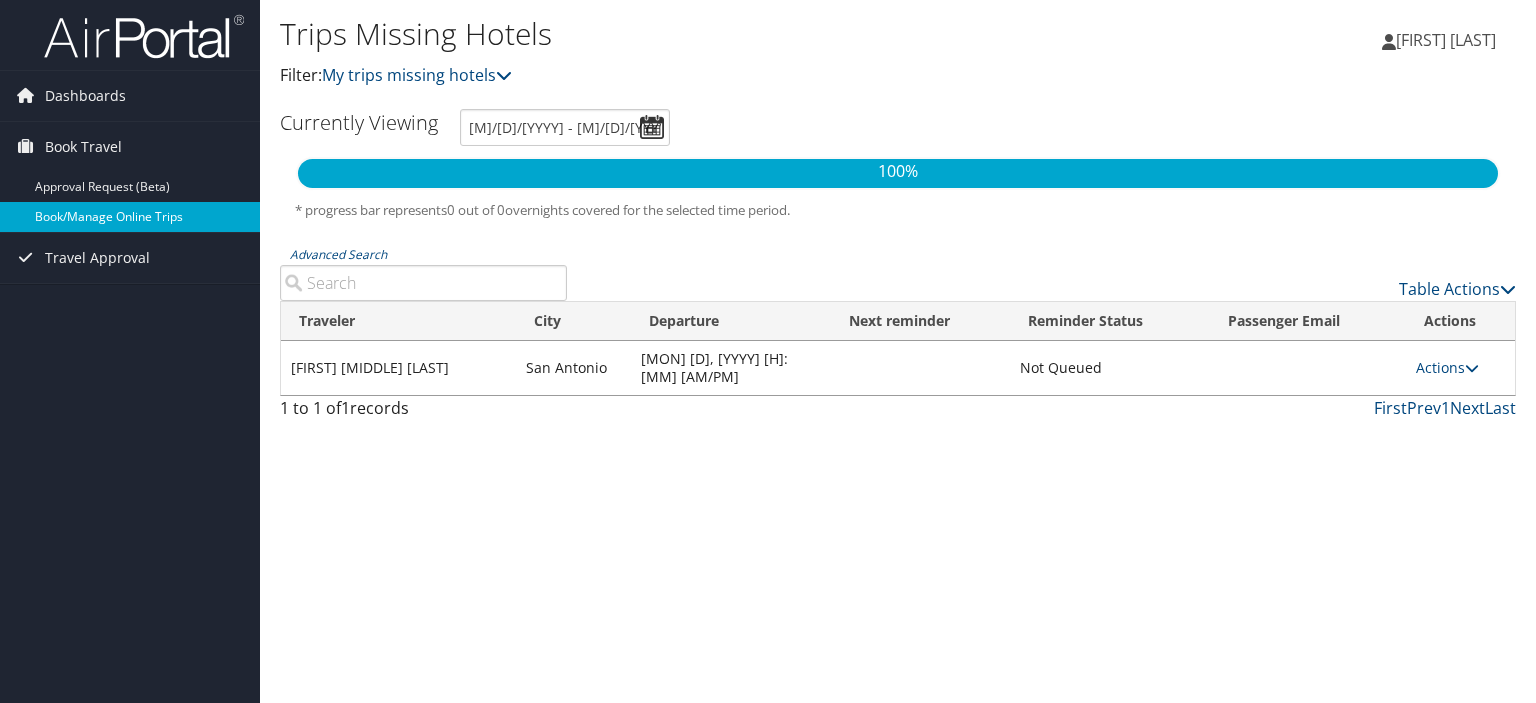 click on "Book/Manage Online Trips" at bounding box center [130, 217] 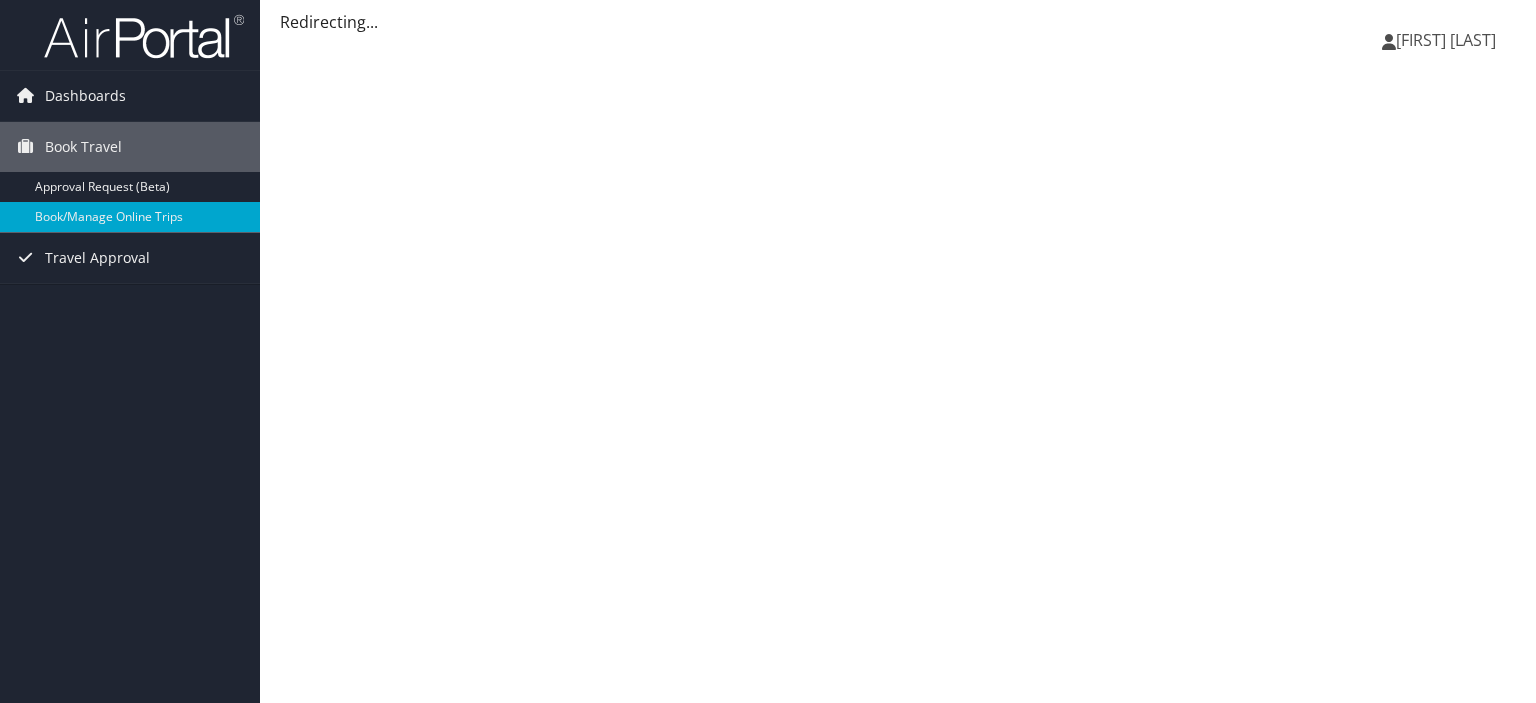 scroll, scrollTop: 0, scrollLeft: 0, axis: both 